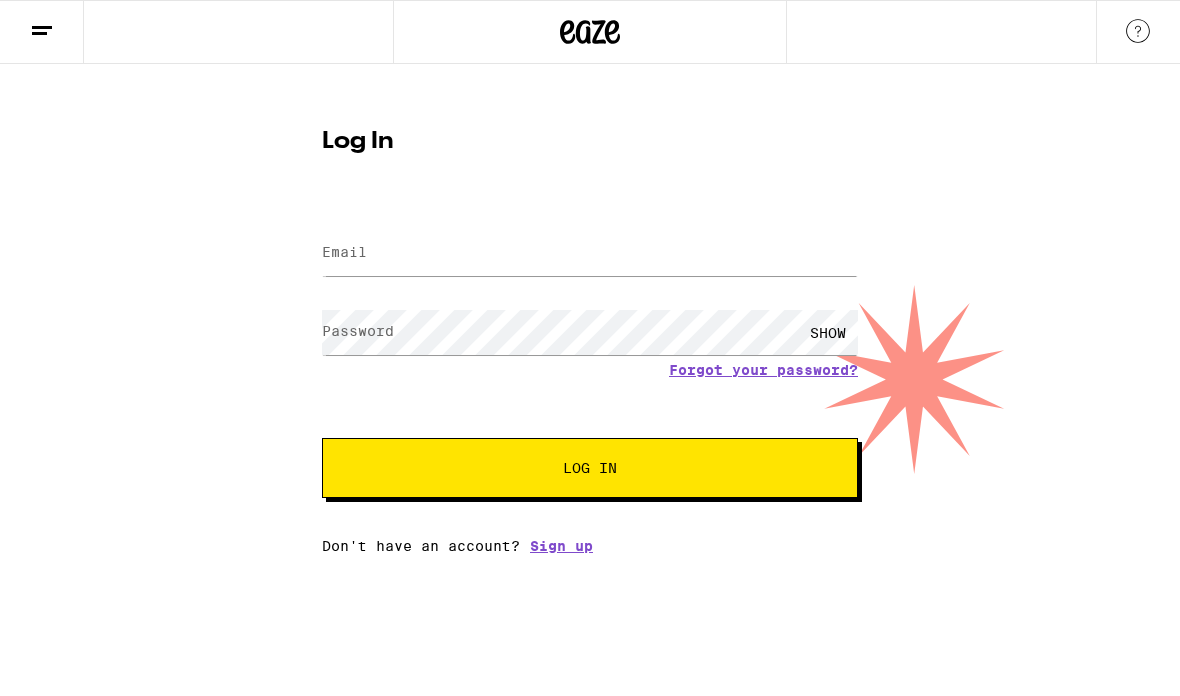 scroll, scrollTop: 0, scrollLeft: 0, axis: both 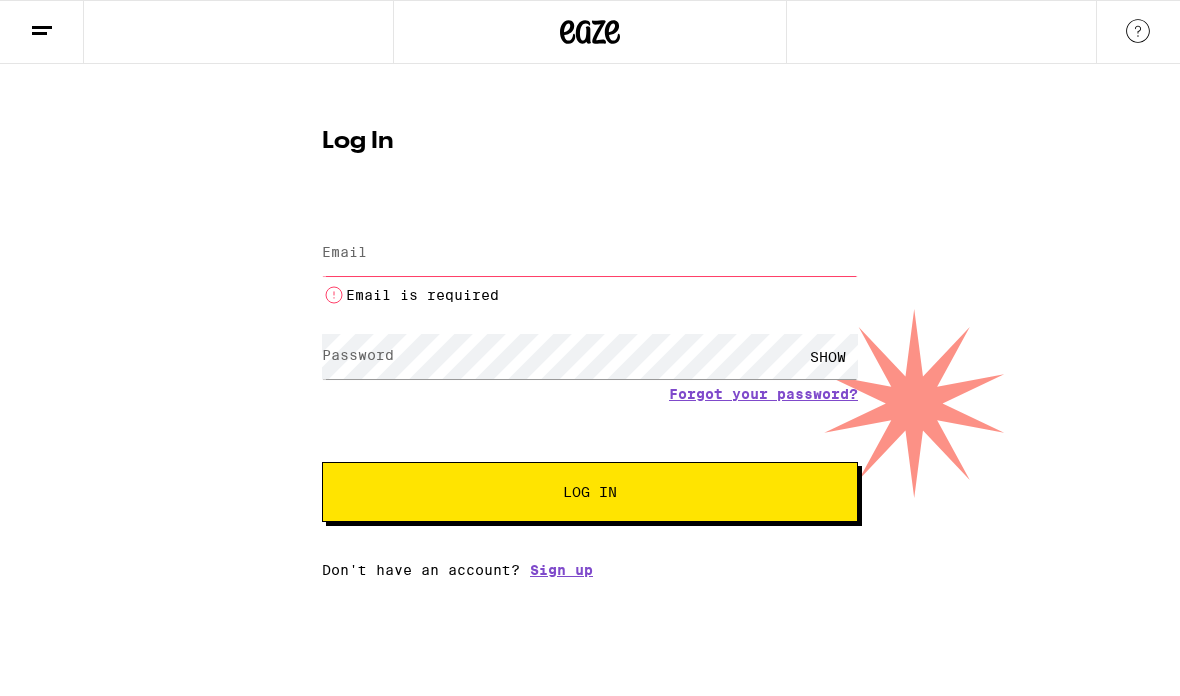 type on "[EMAIL]" 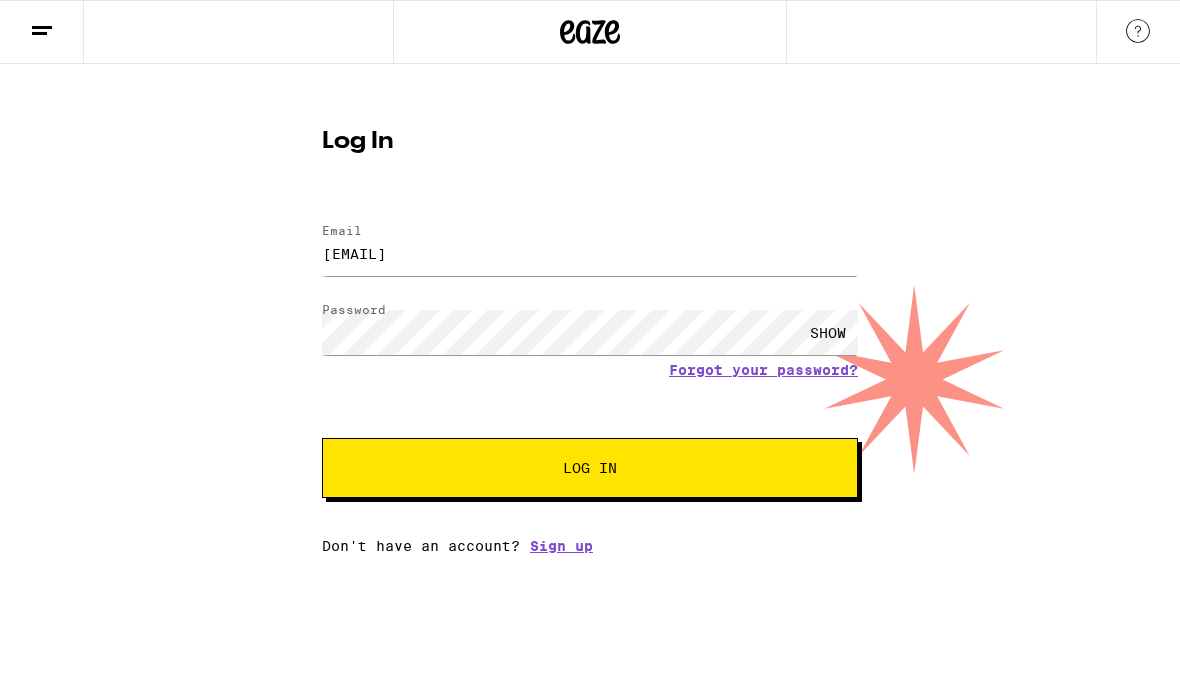 click on "Log In" at bounding box center [590, 468] 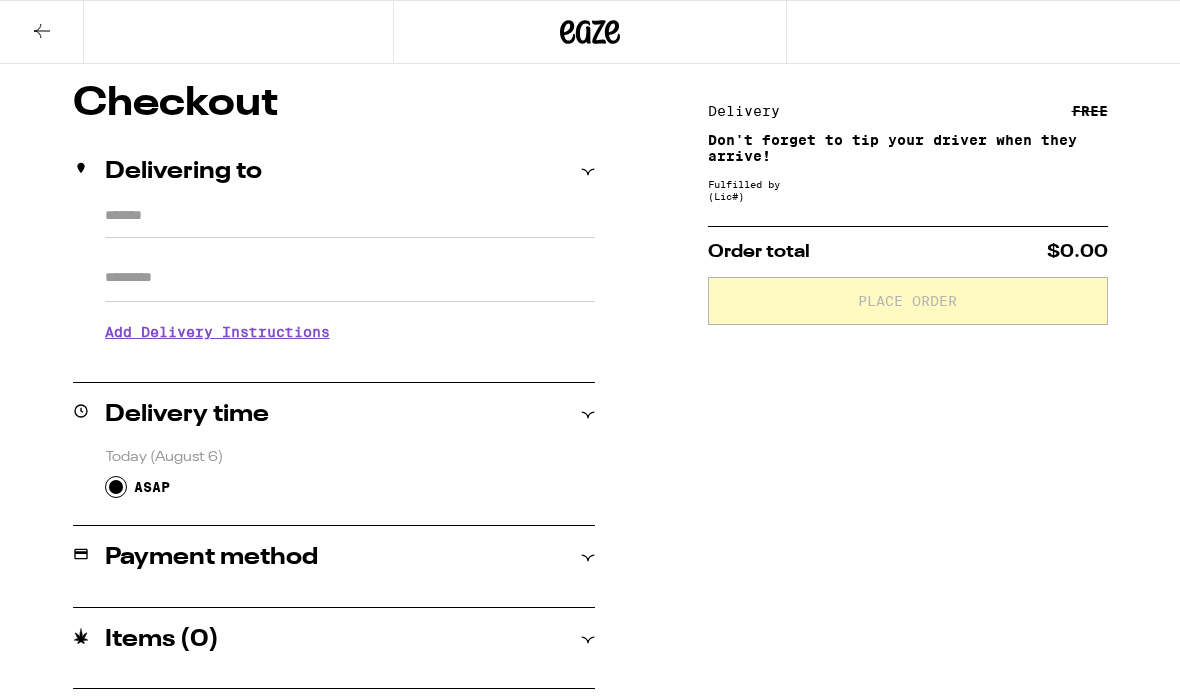 type on "**********" 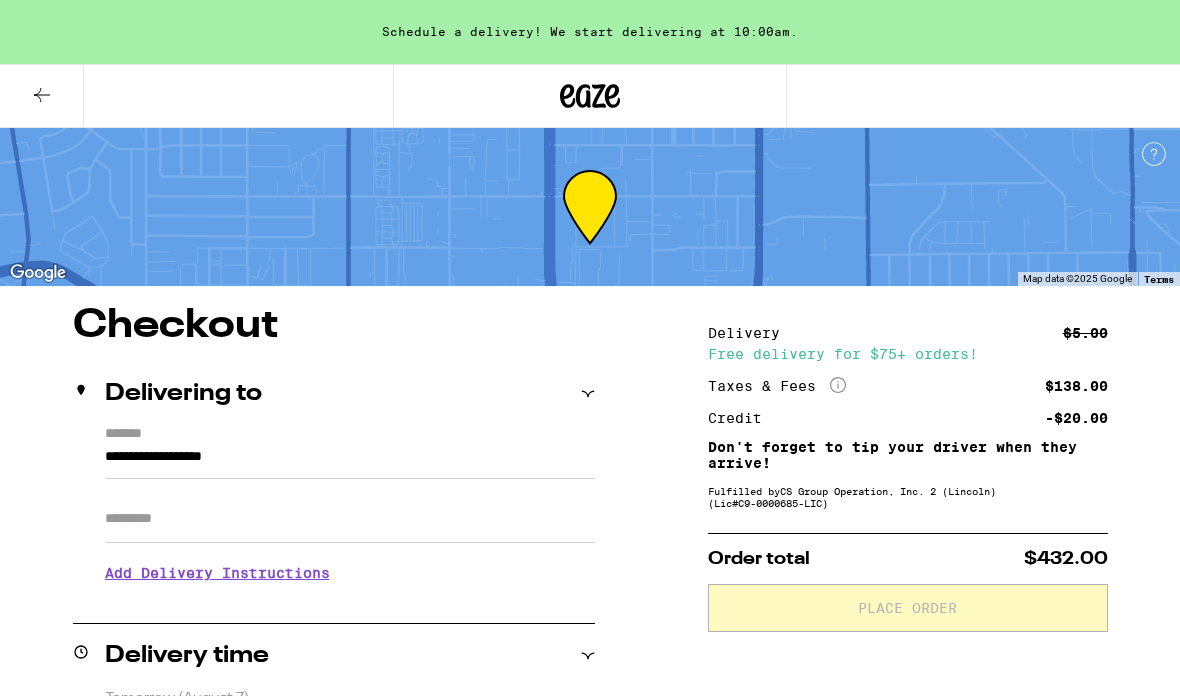scroll, scrollTop: 0, scrollLeft: 0, axis: both 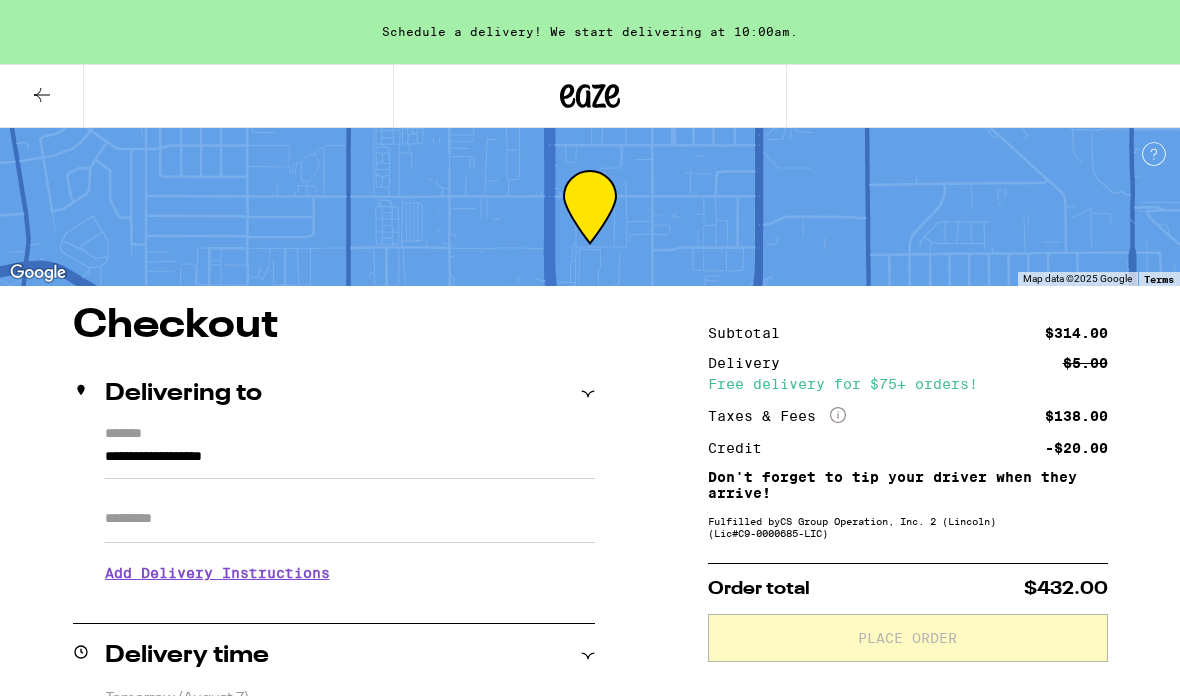 click 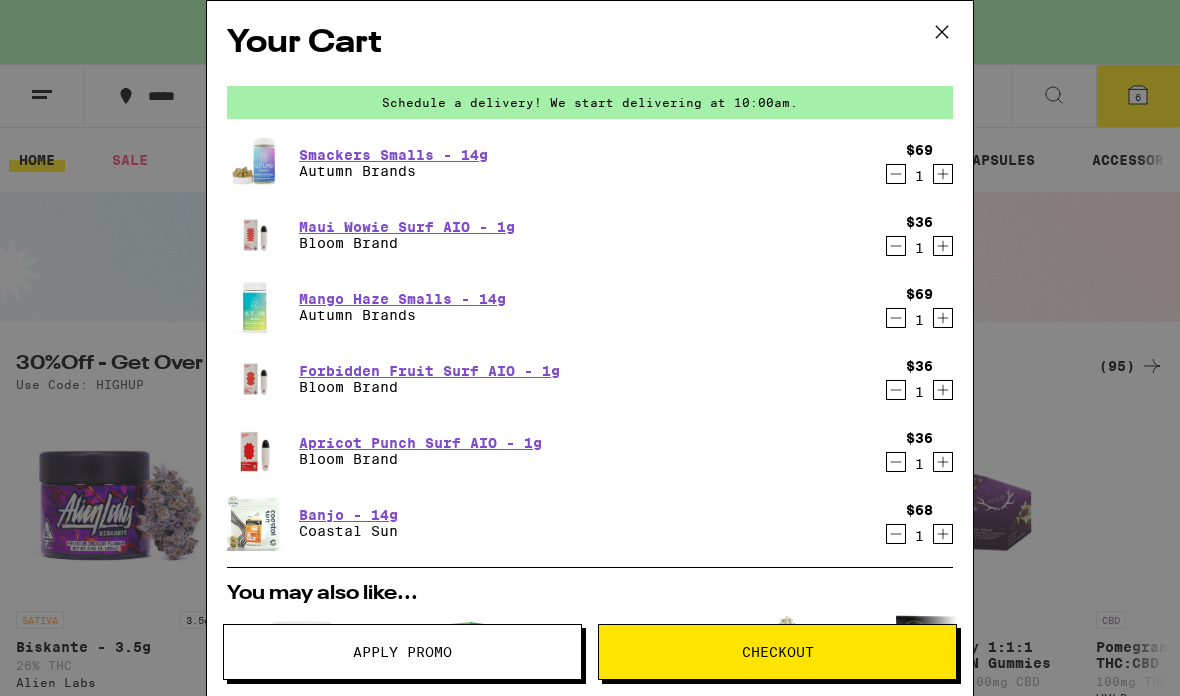 click 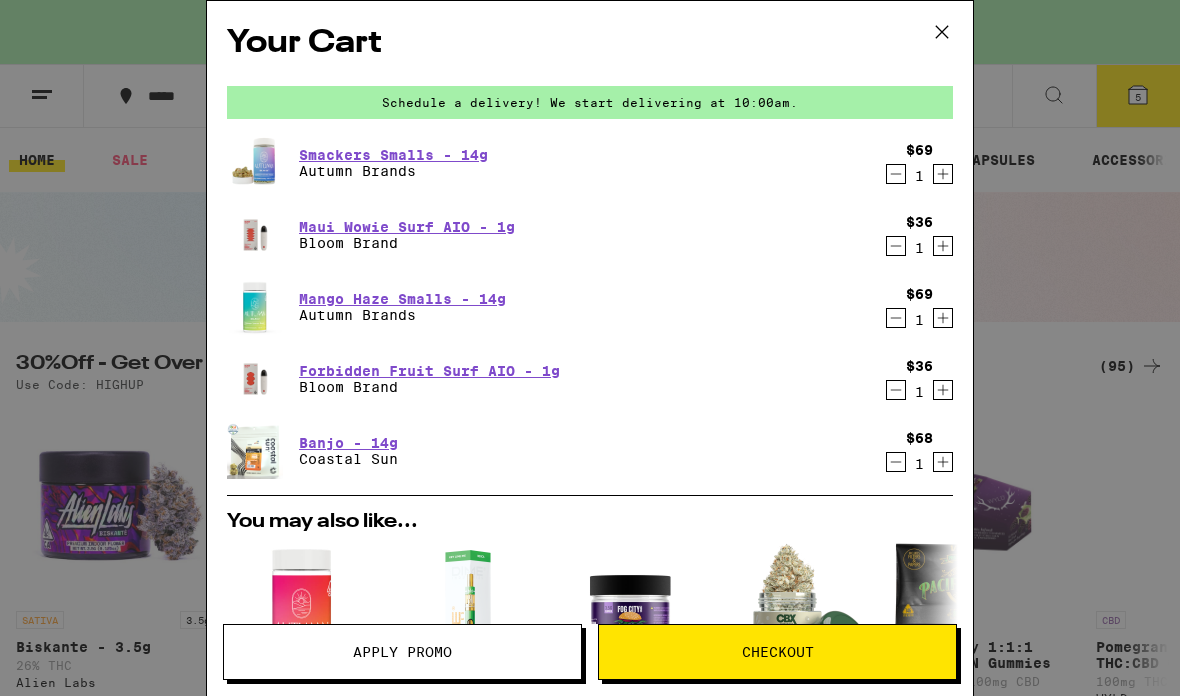click 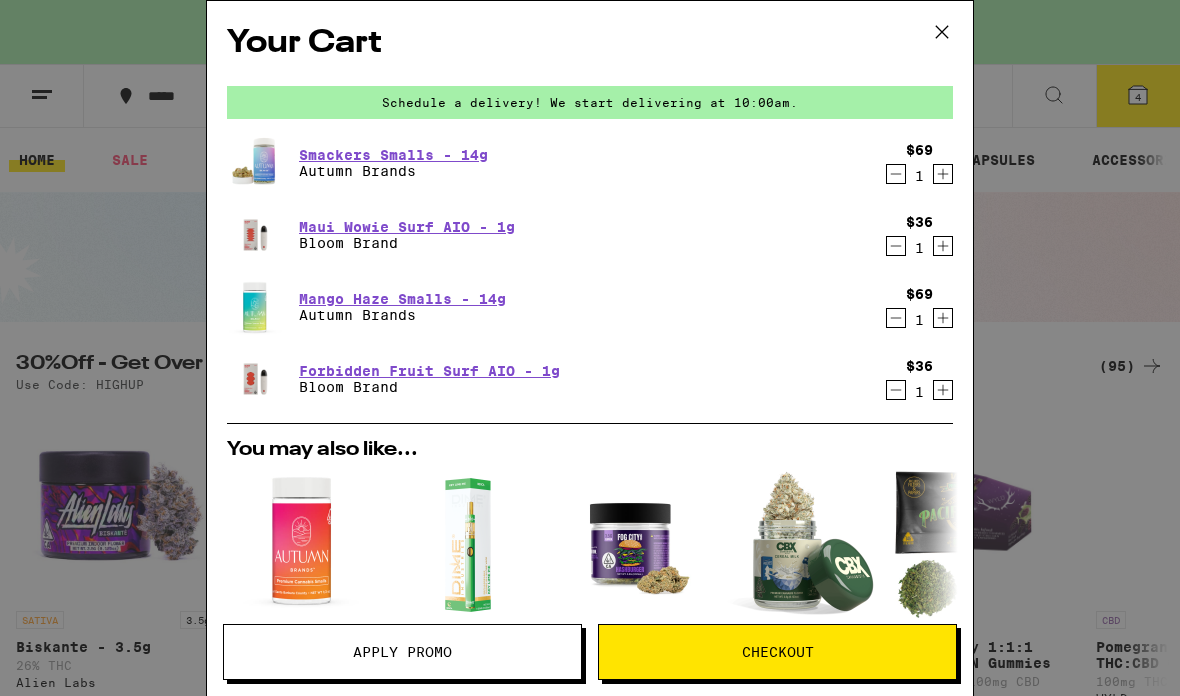 click 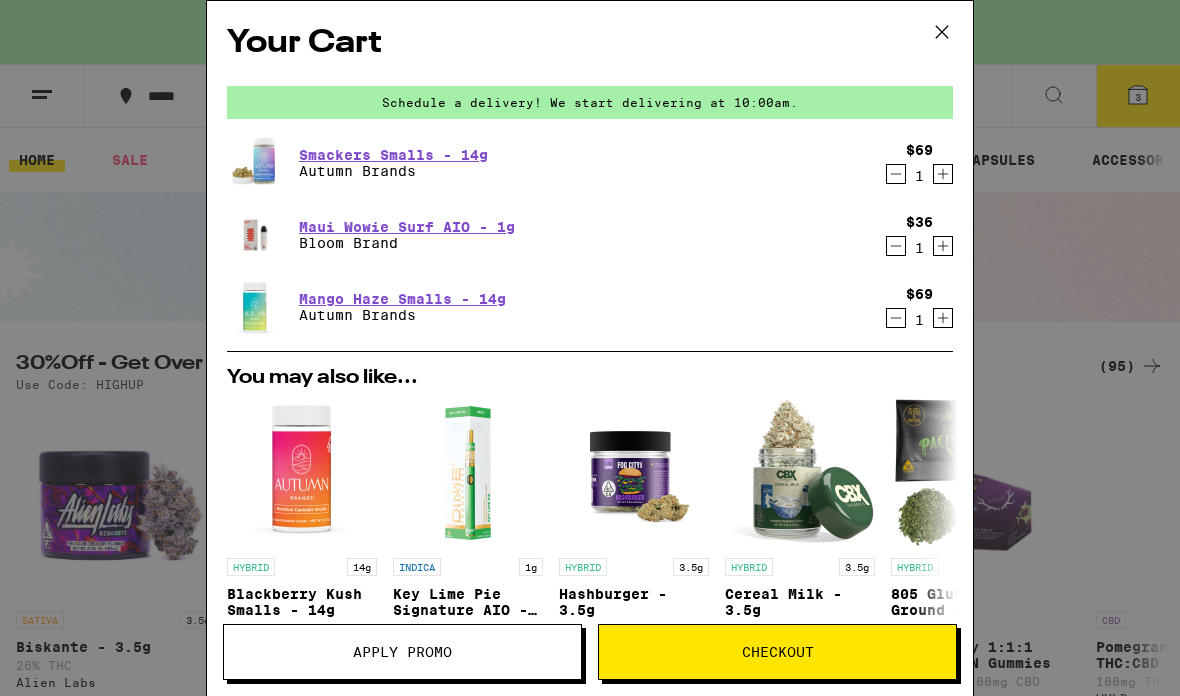 click 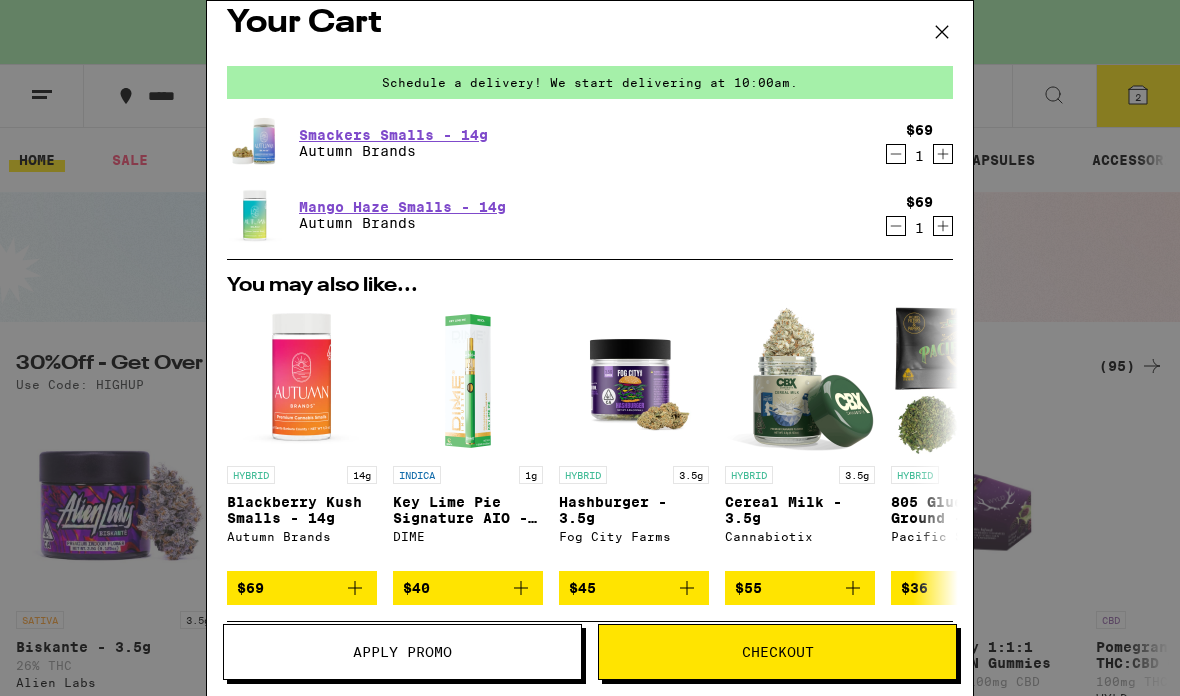 scroll, scrollTop: 18, scrollLeft: 0, axis: vertical 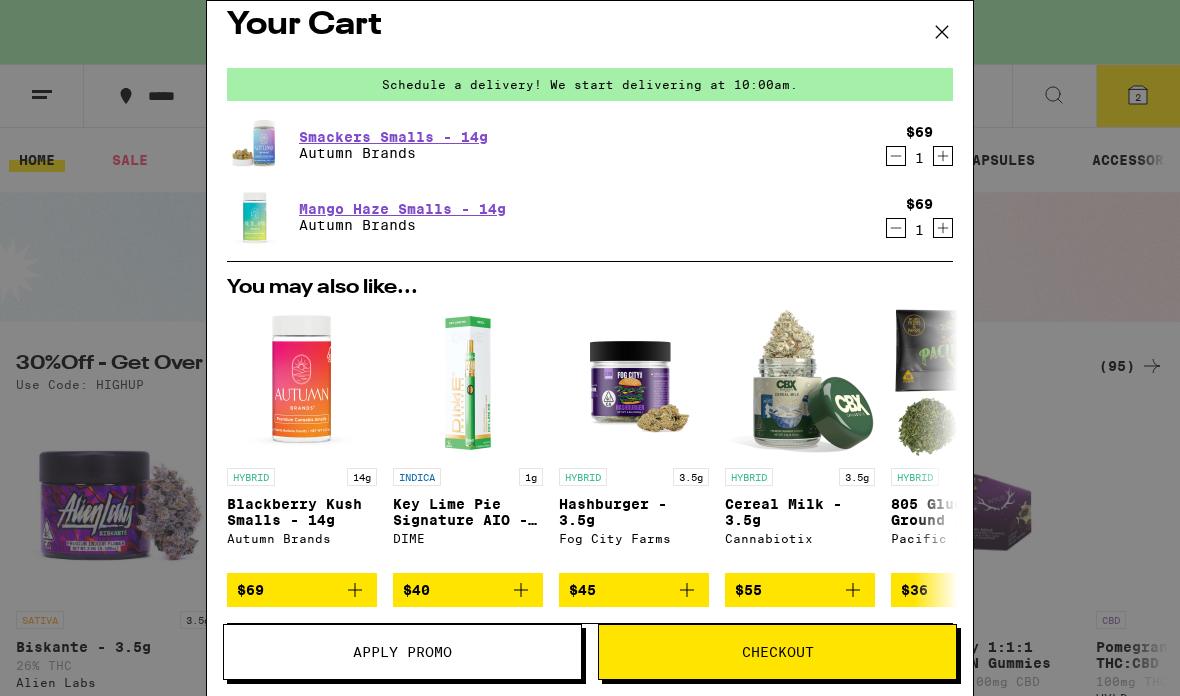 click on "Checkout" at bounding box center [778, 652] 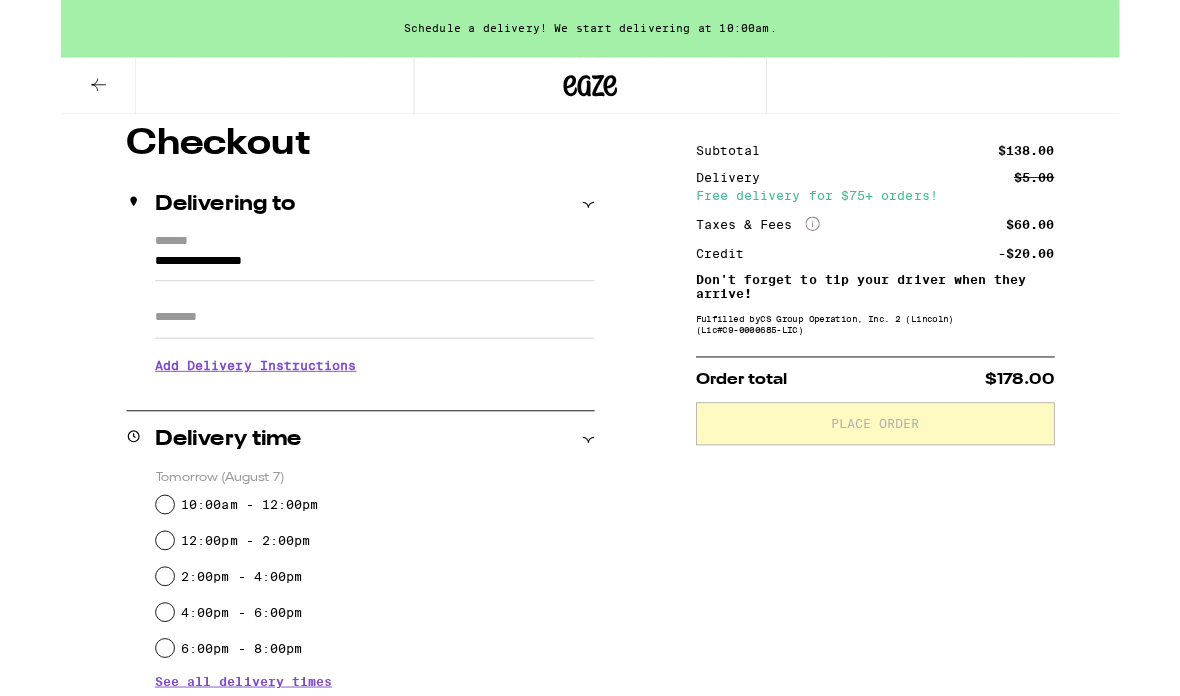 scroll, scrollTop: 166, scrollLeft: 0, axis: vertical 